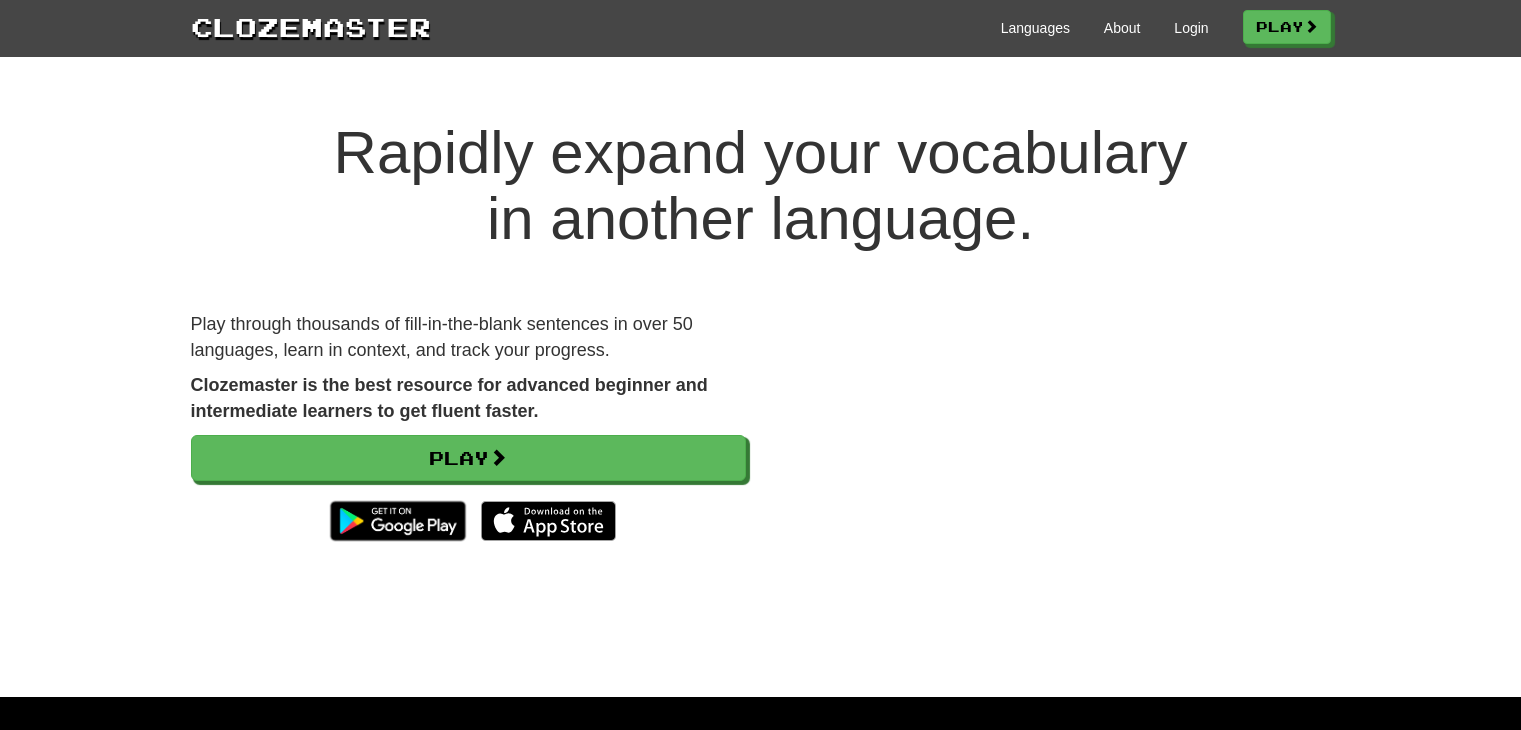 scroll, scrollTop: 0, scrollLeft: 0, axis: both 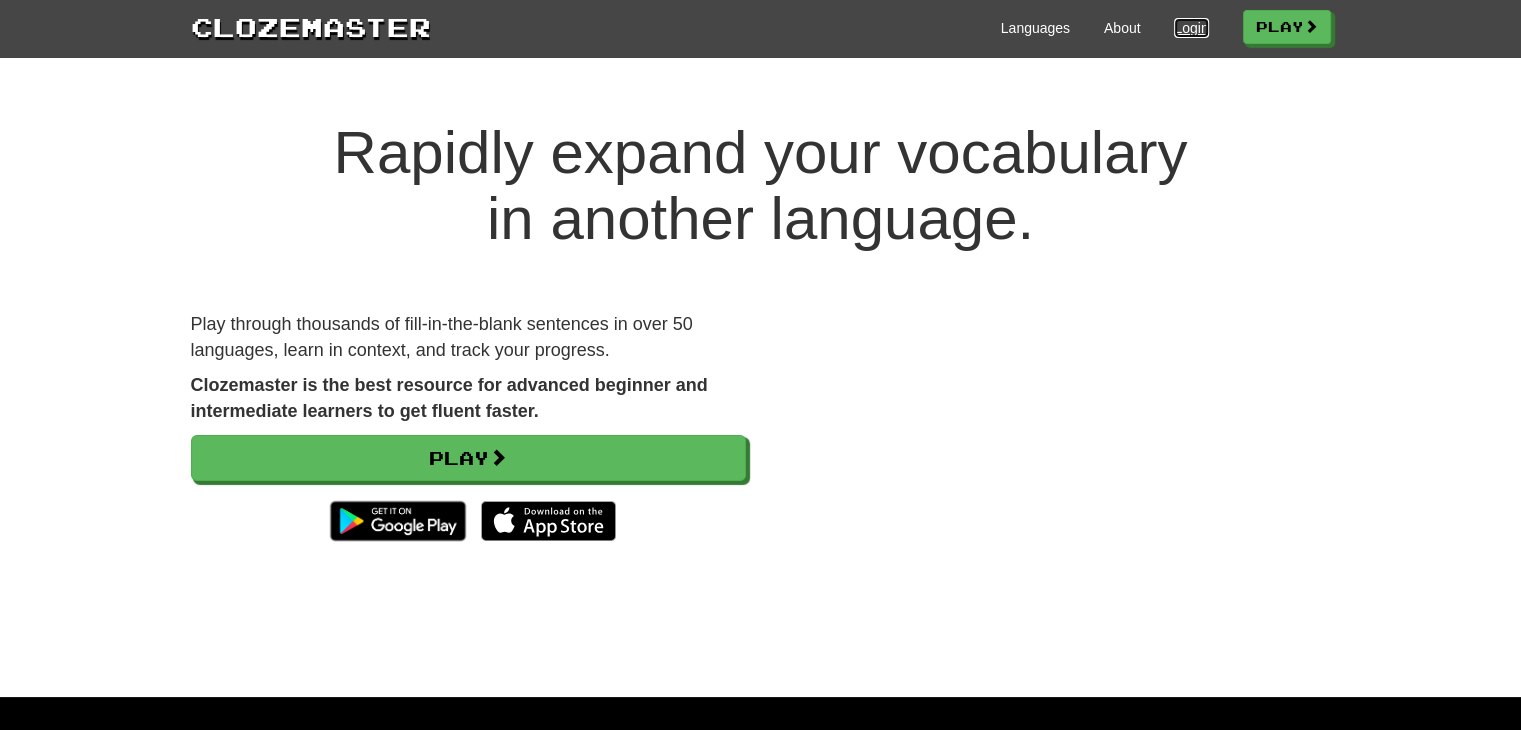click on "Login" at bounding box center (1191, 28) 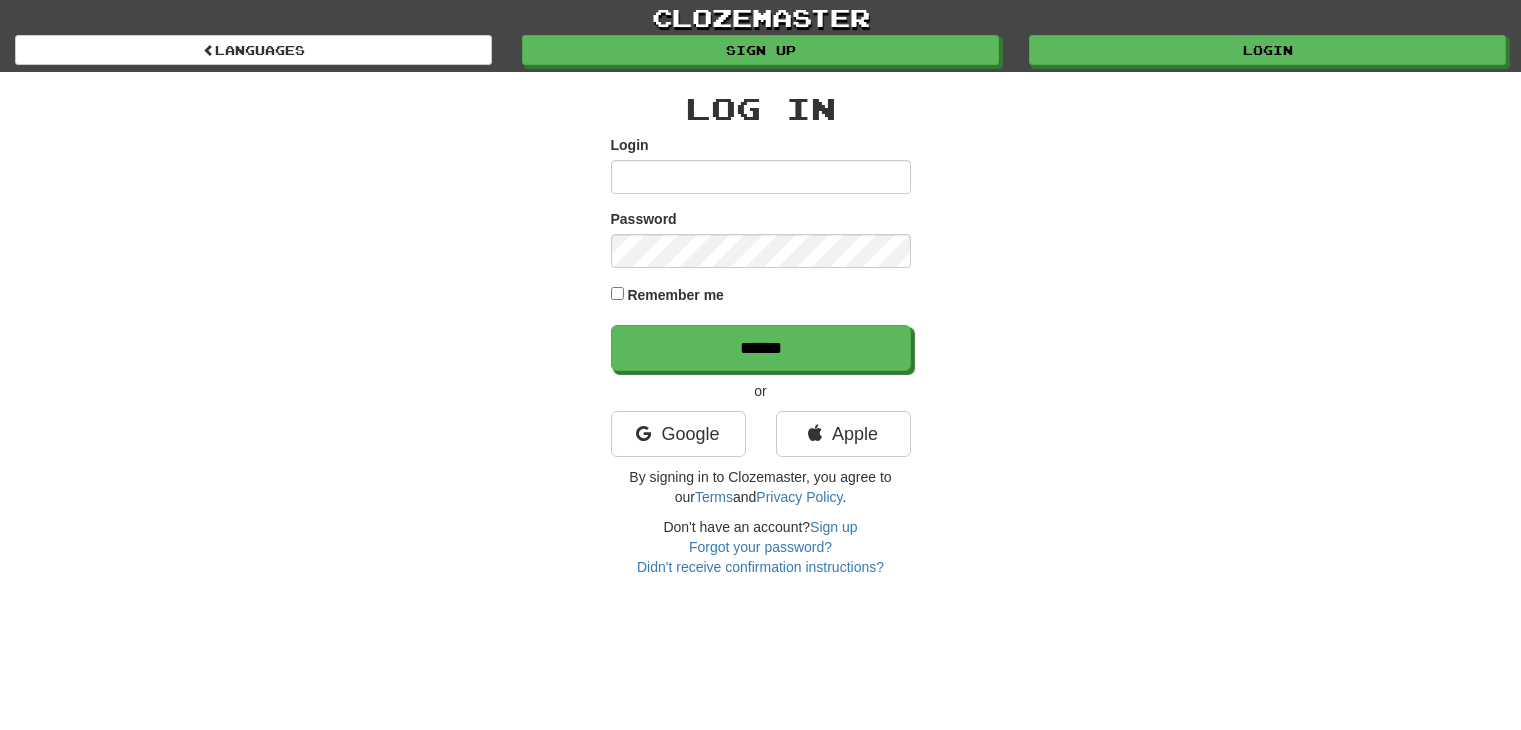 scroll, scrollTop: 0, scrollLeft: 0, axis: both 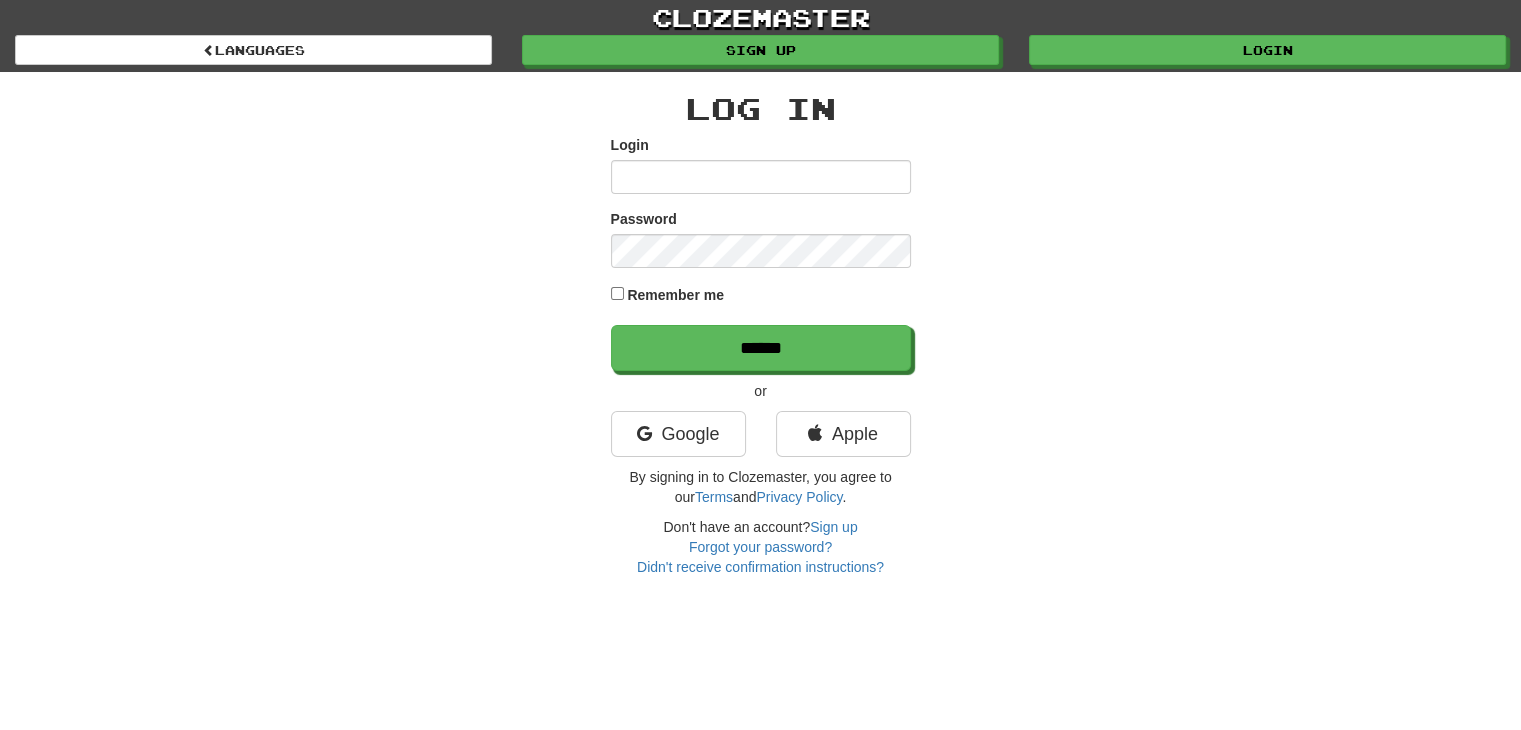 type on "**********" 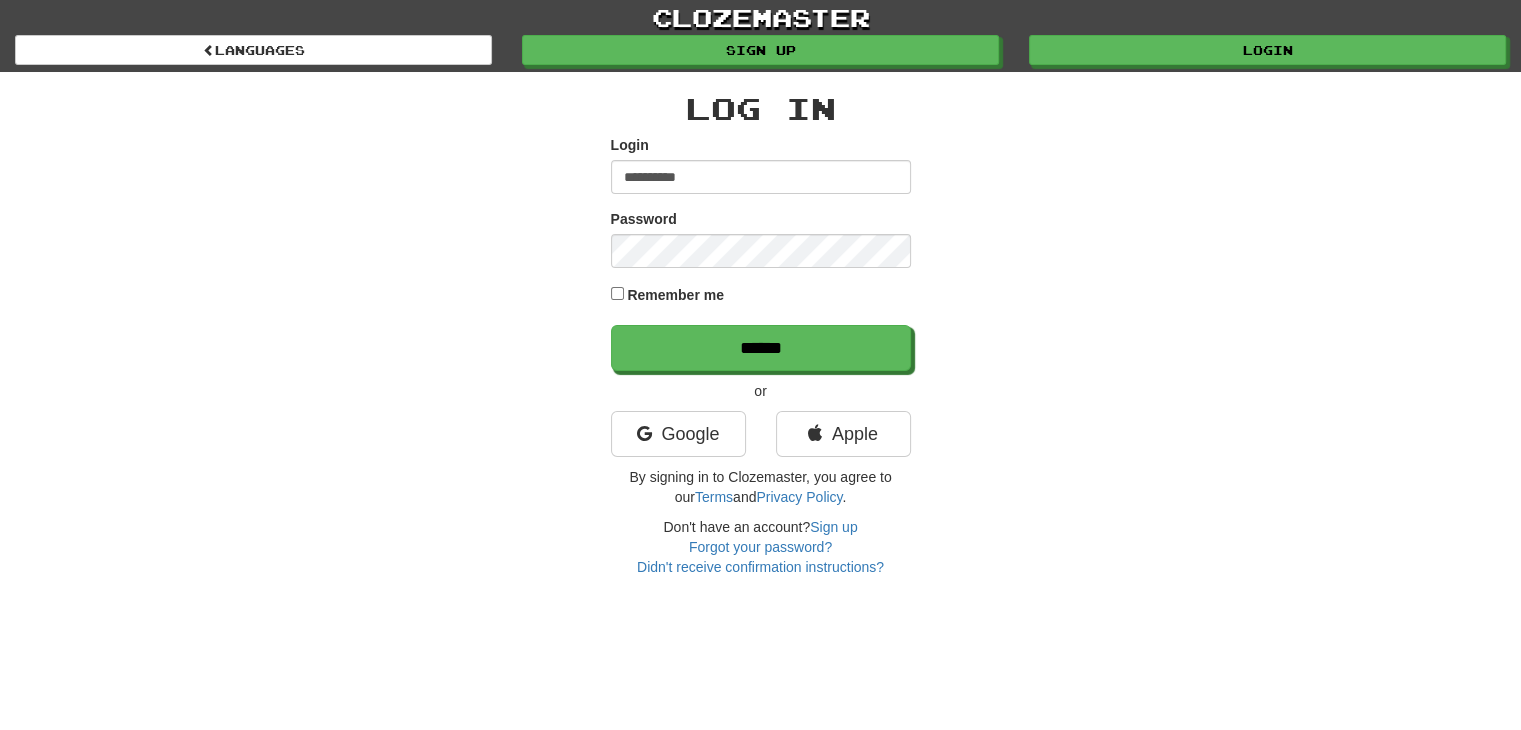 click on "**********" at bounding box center [761, 177] 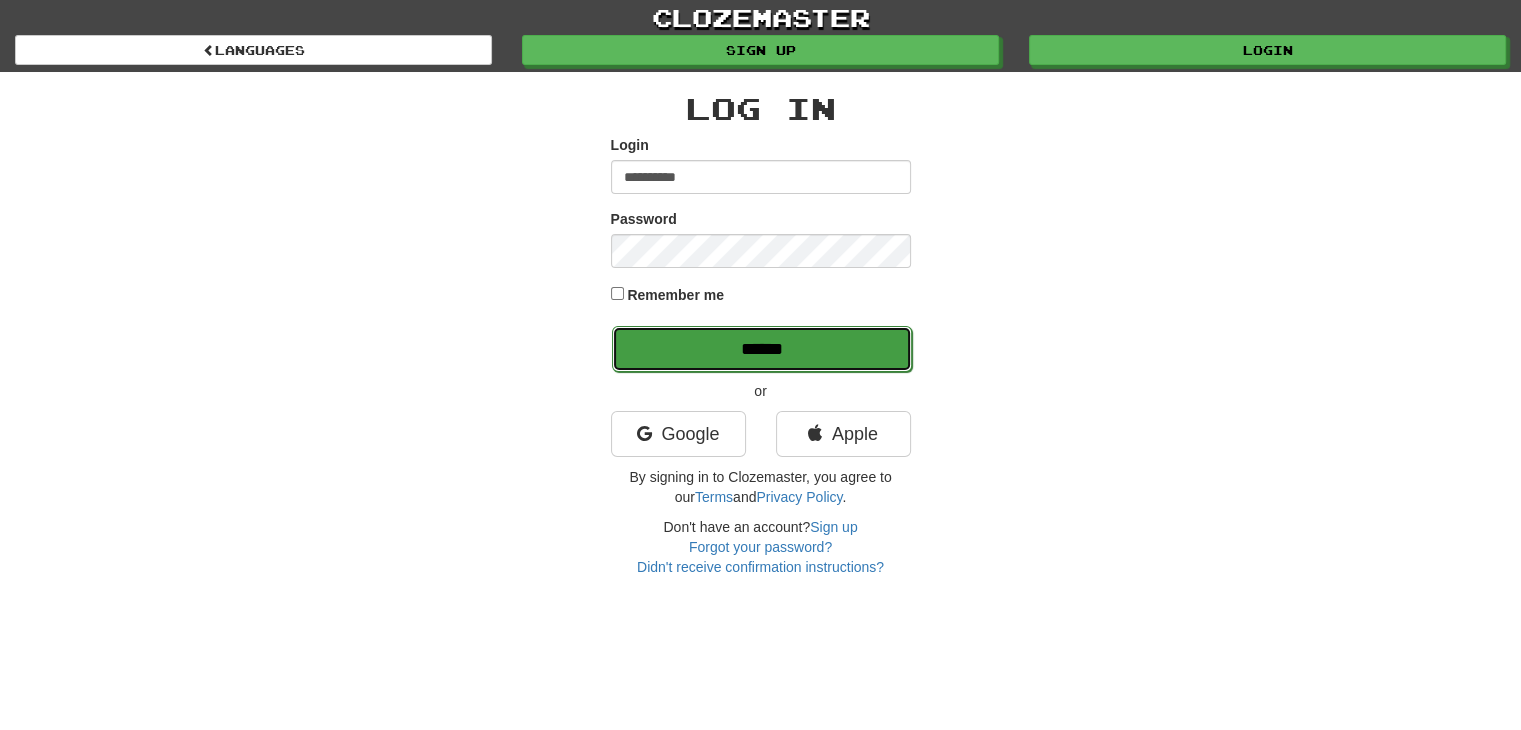 click on "******" at bounding box center [762, 349] 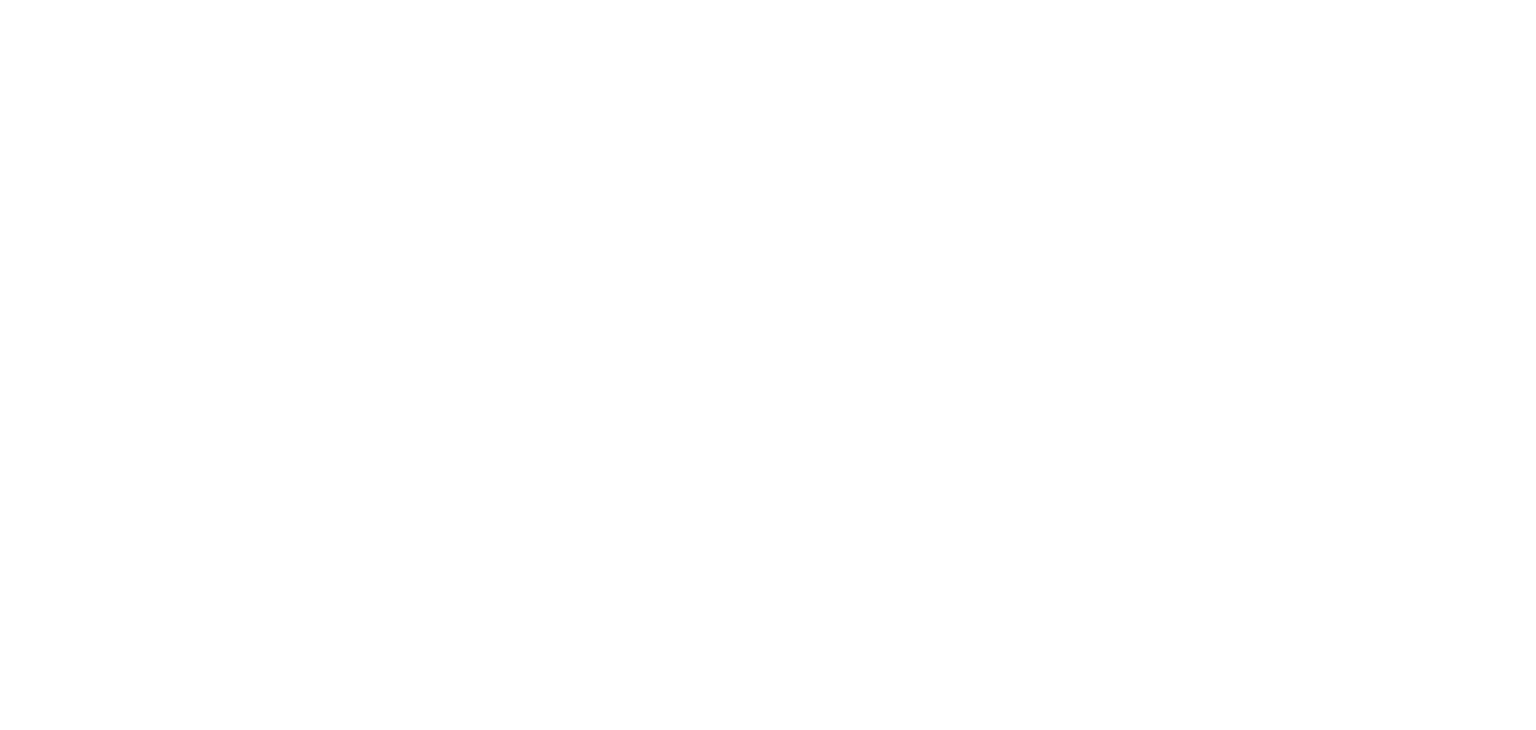 scroll, scrollTop: 0, scrollLeft: 0, axis: both 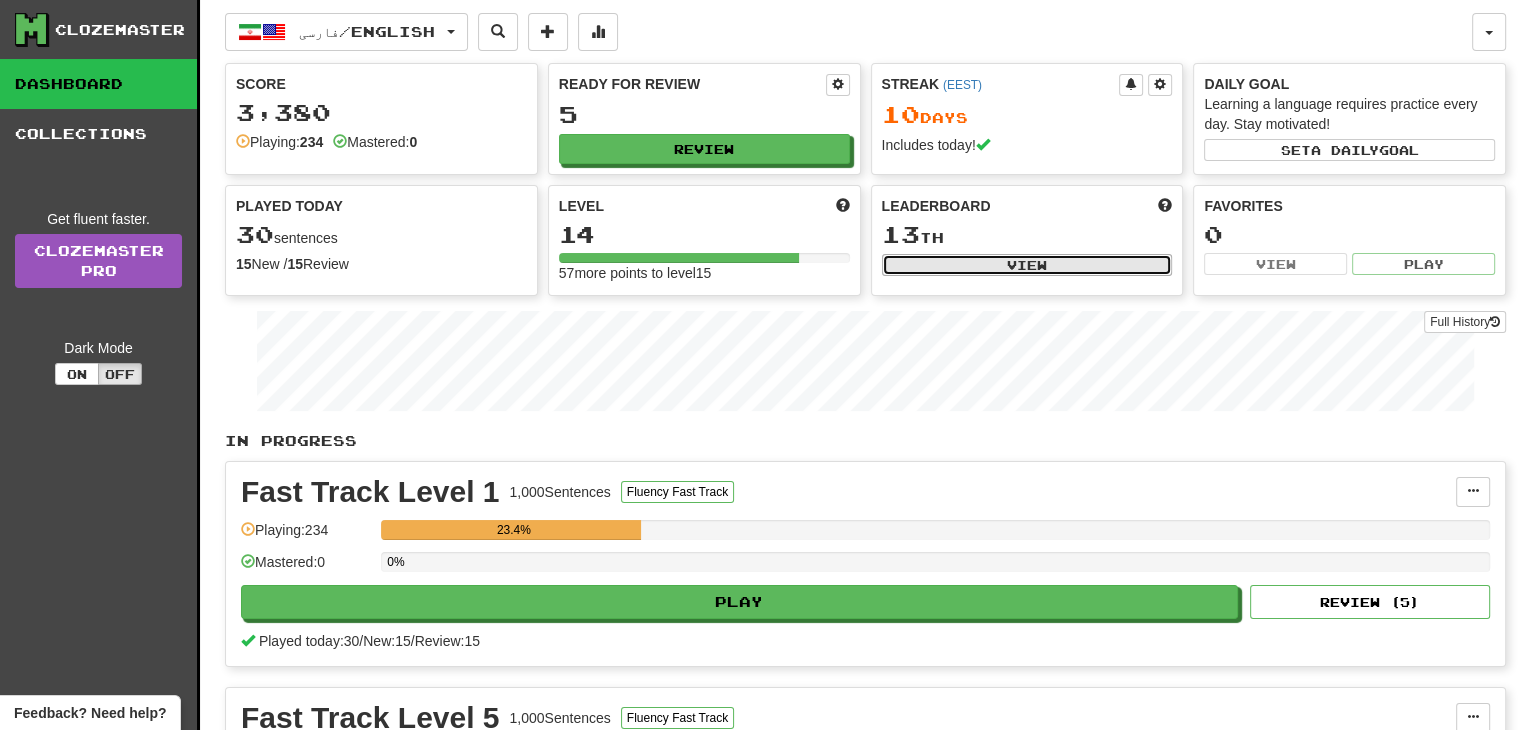 click on "View" at bounding box center (1027, 265) 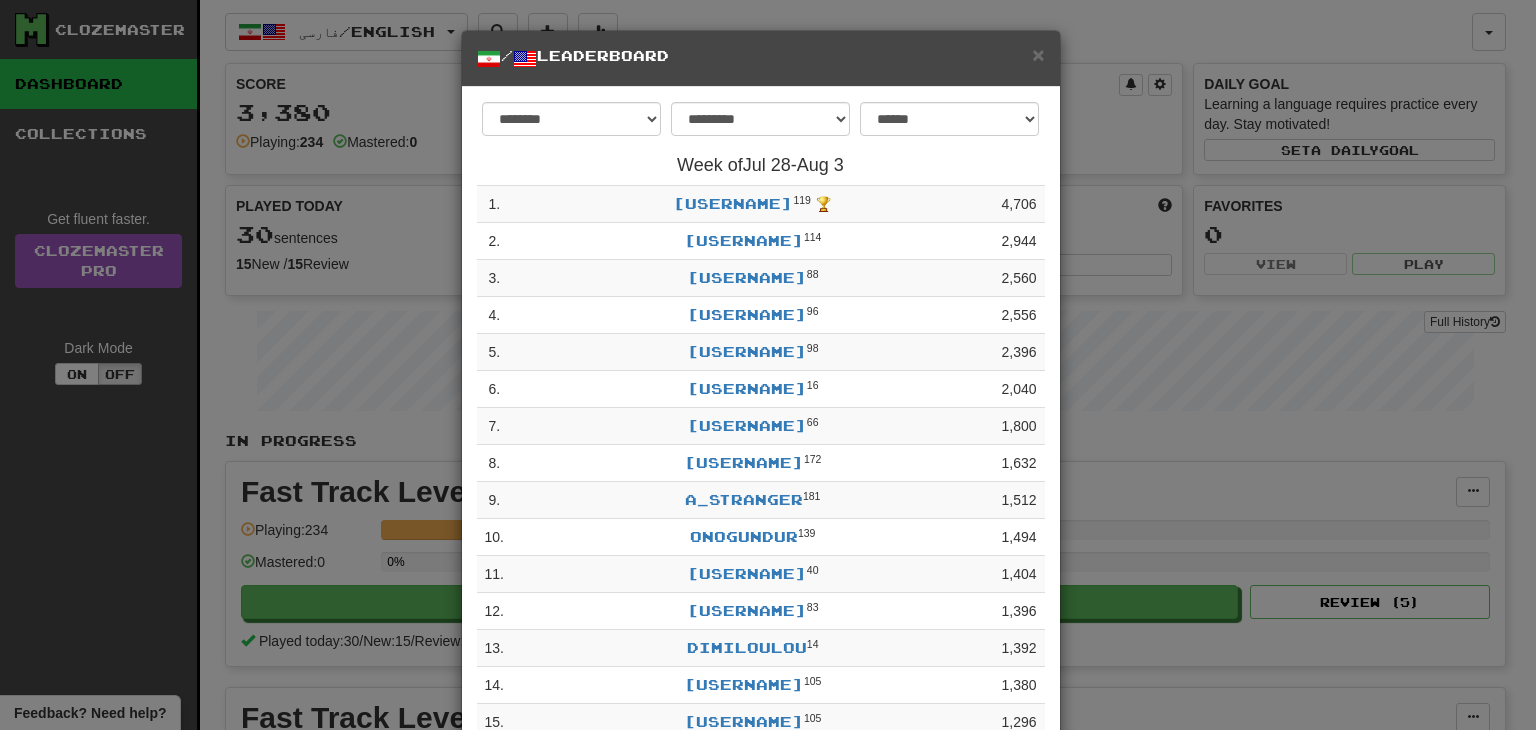 click on "**********" at bounding box center [768, 365] 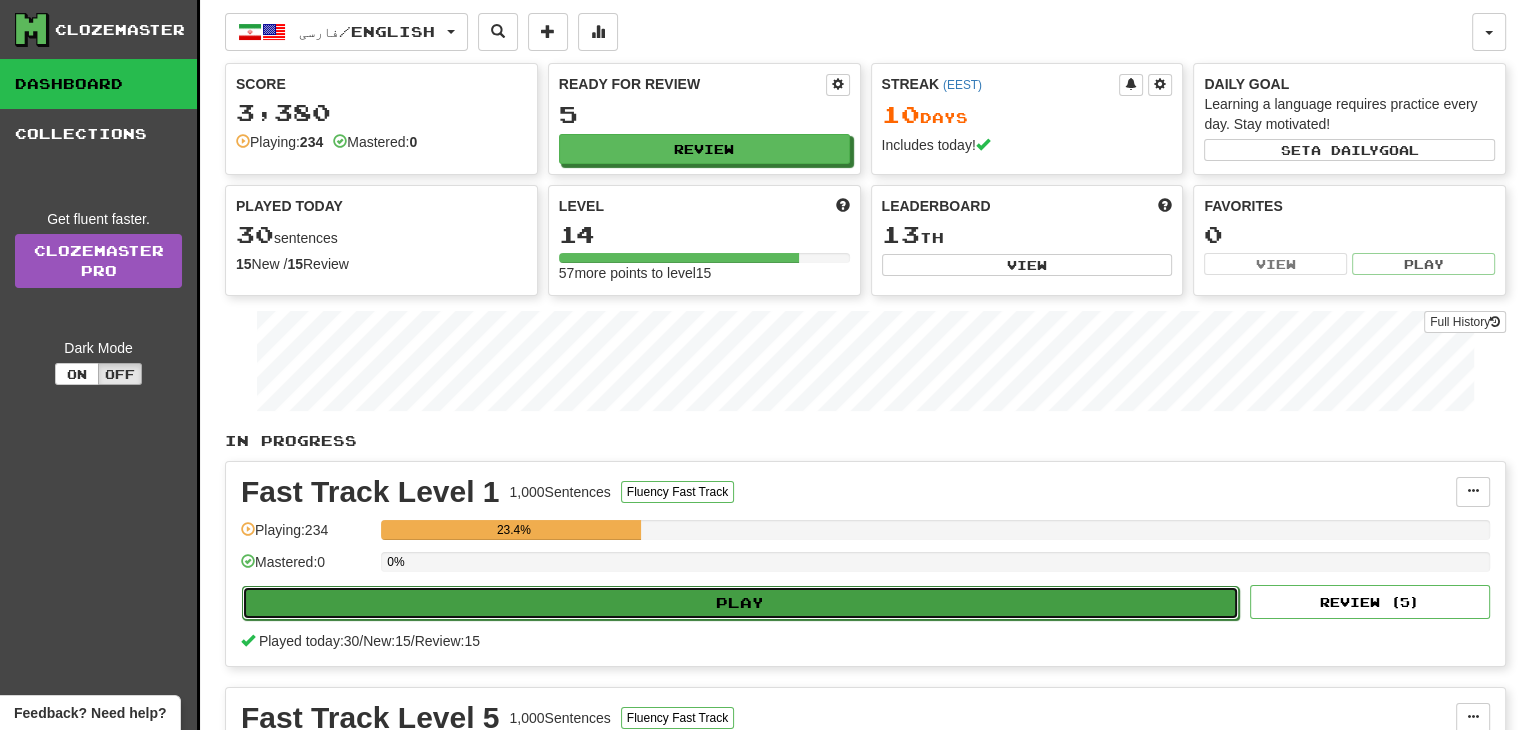 click on "Play" at bounding box center [740, 603] 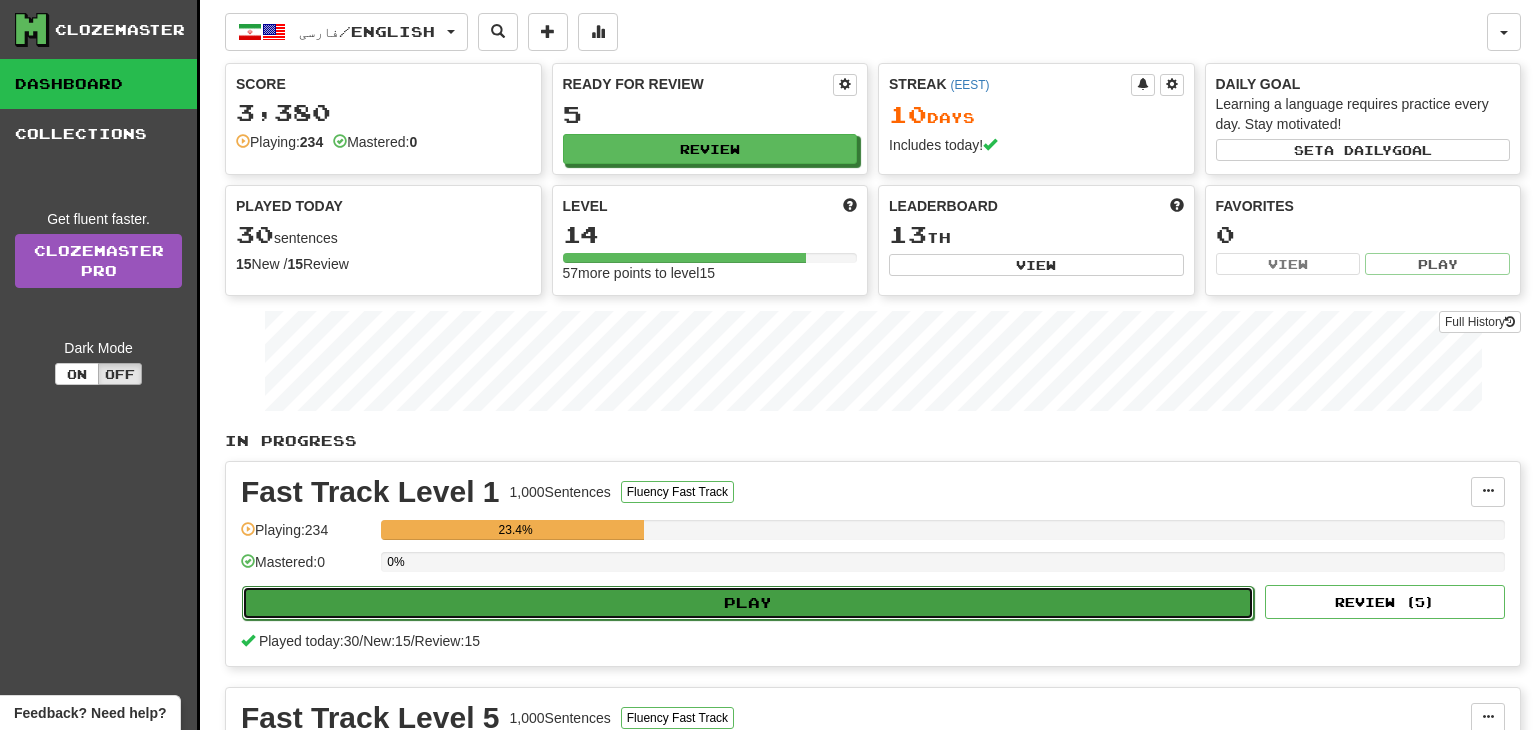 select on "**" 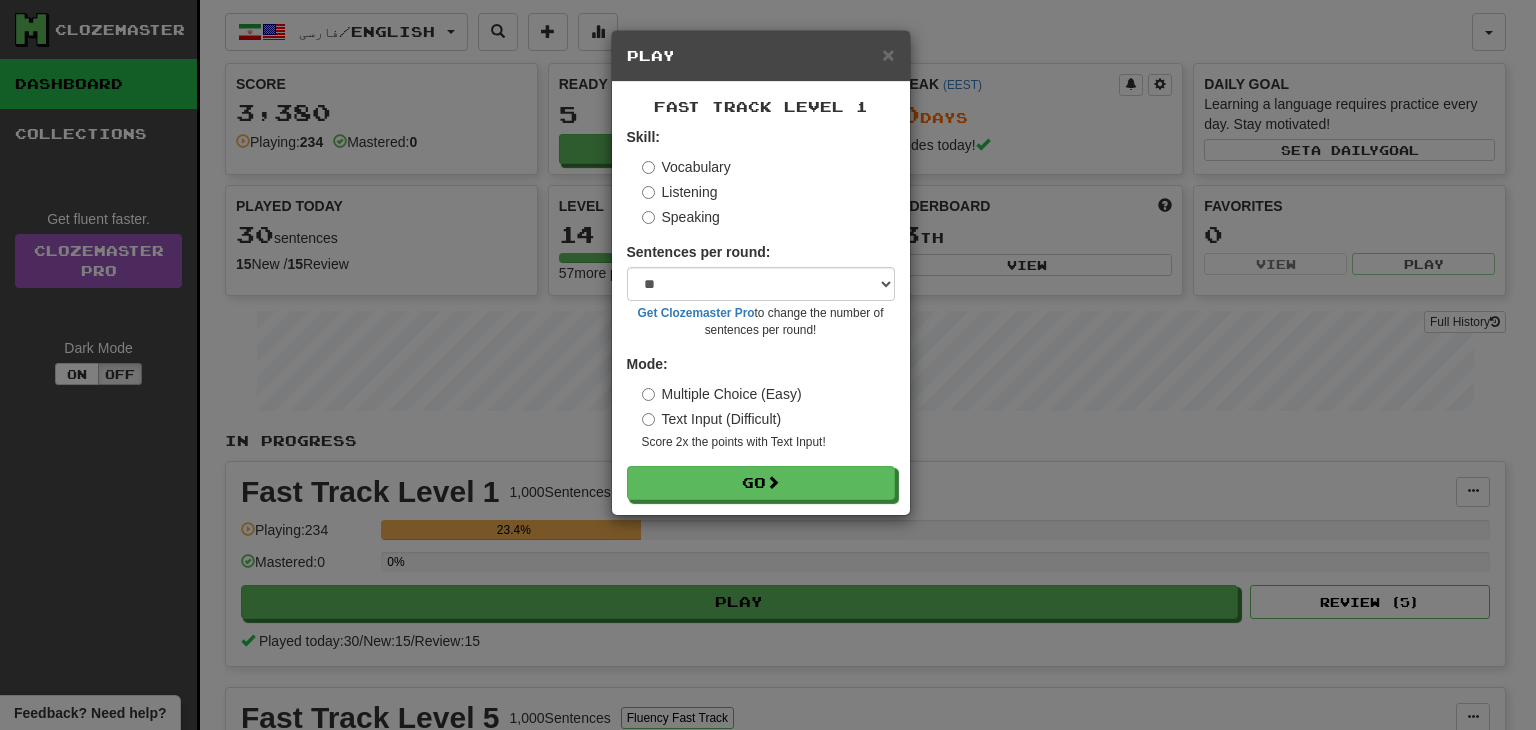 click on "Listening" at bounding box center (680, 192) 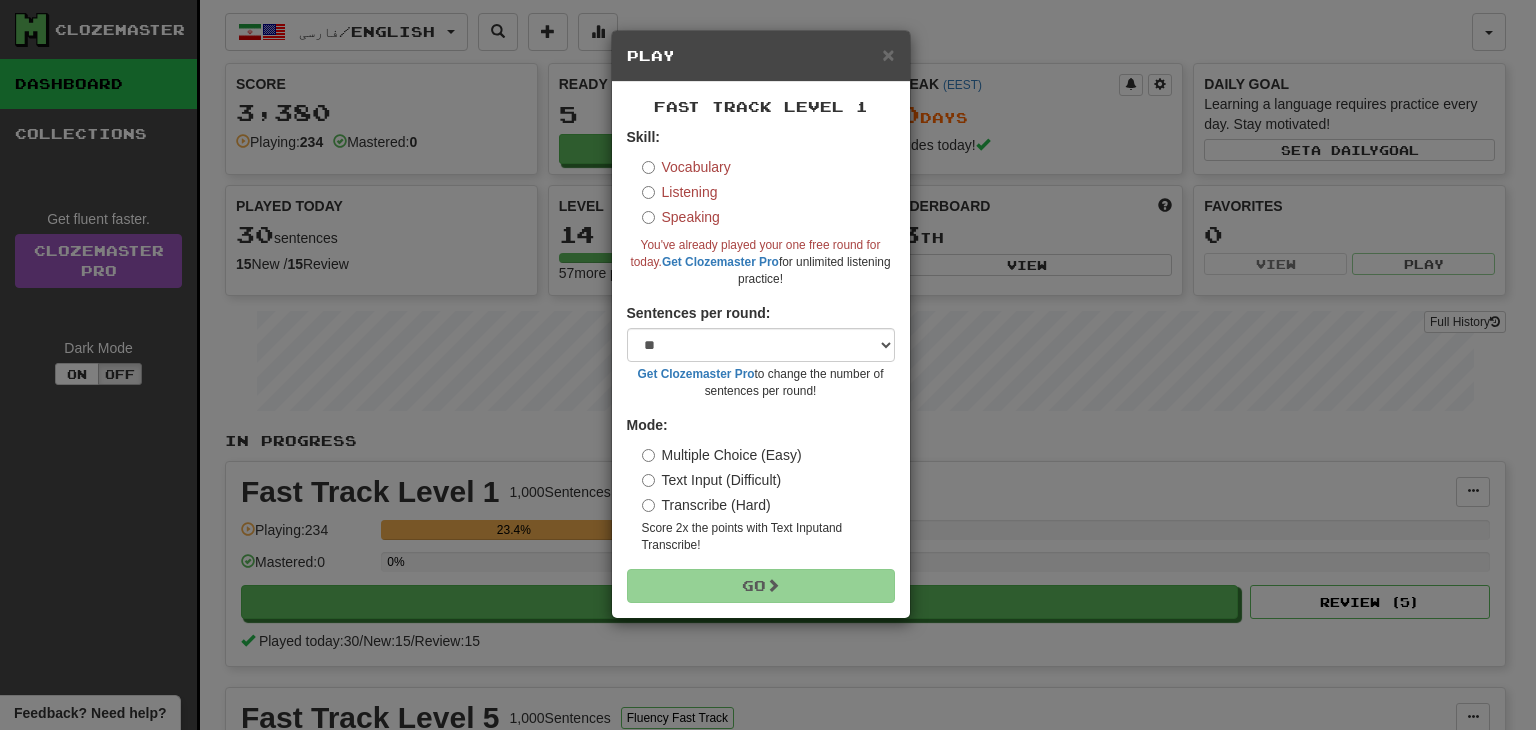 click on "Vocabulary" at bounding box center (686, 167) 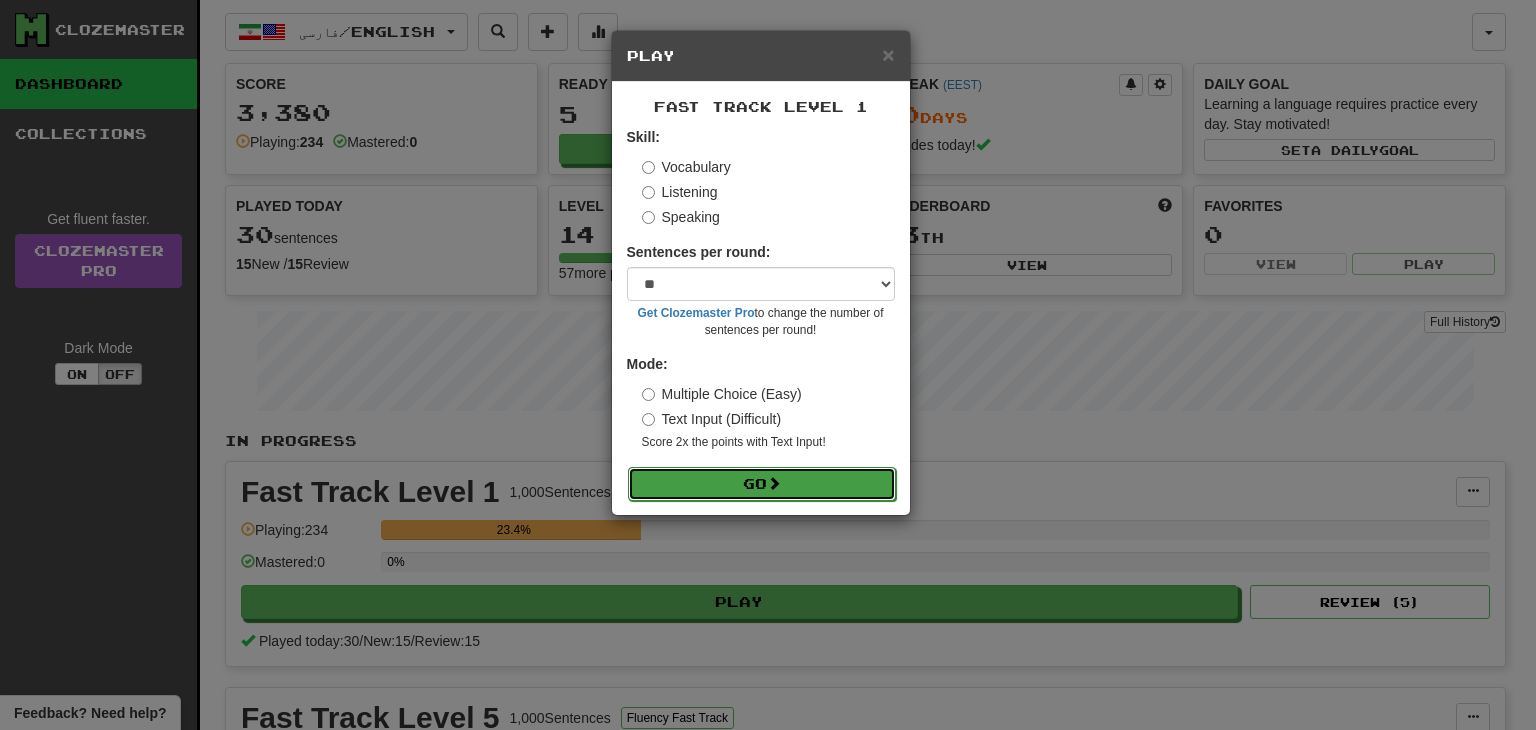 click on "Go" at bounding box center [762, 484] 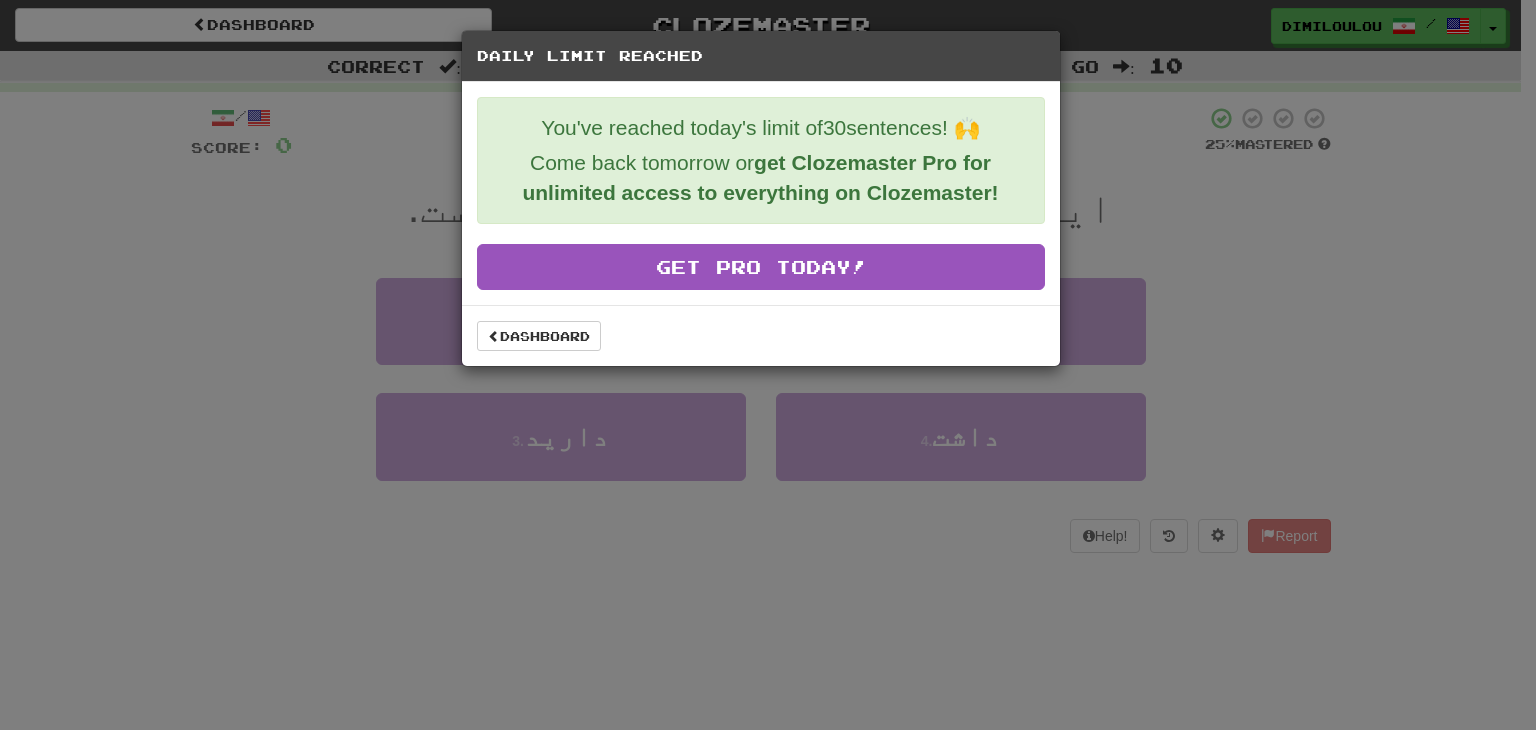 scroll, scrollTop: 0, scrollLeft: 0, axis: both 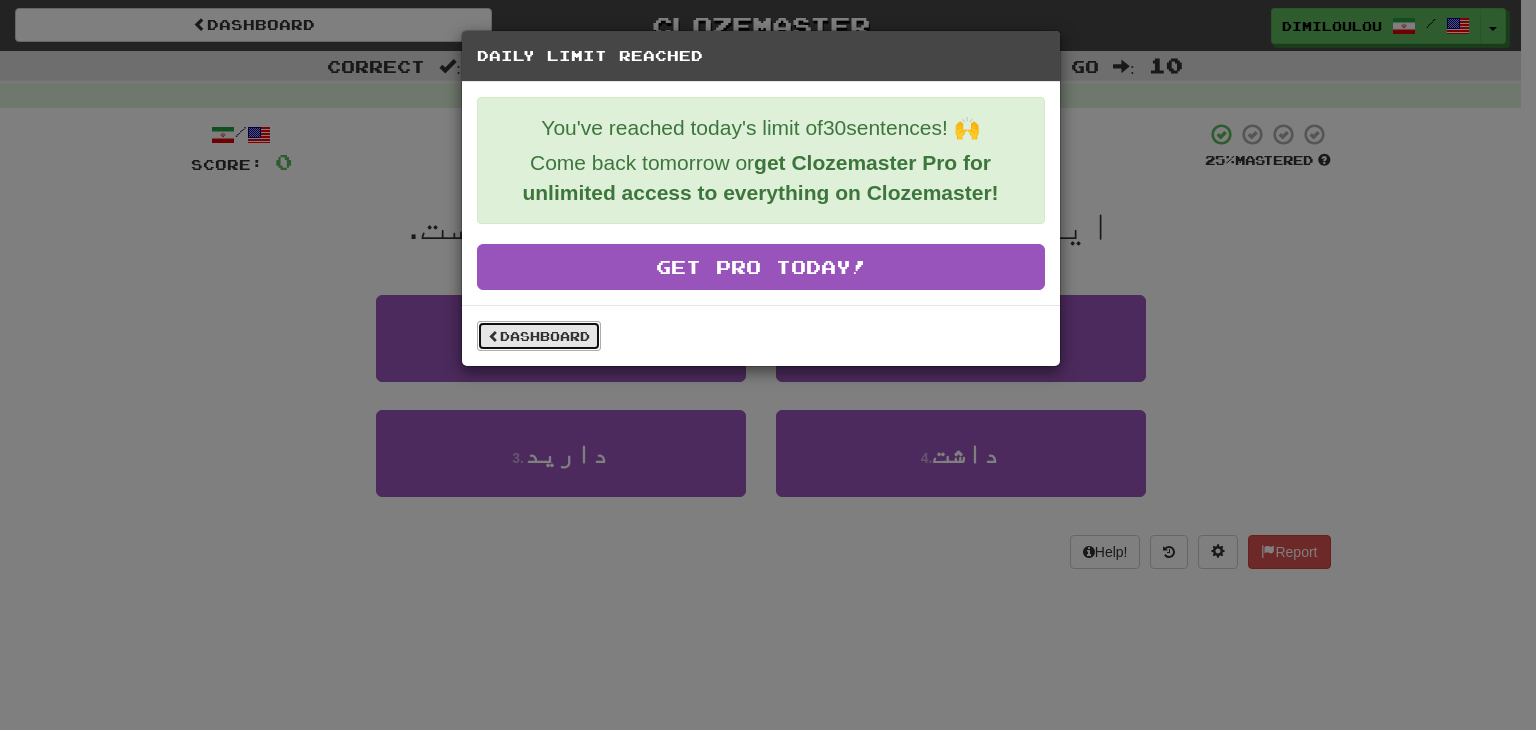 click on "Dashboard" at bounding box center (539, 336) 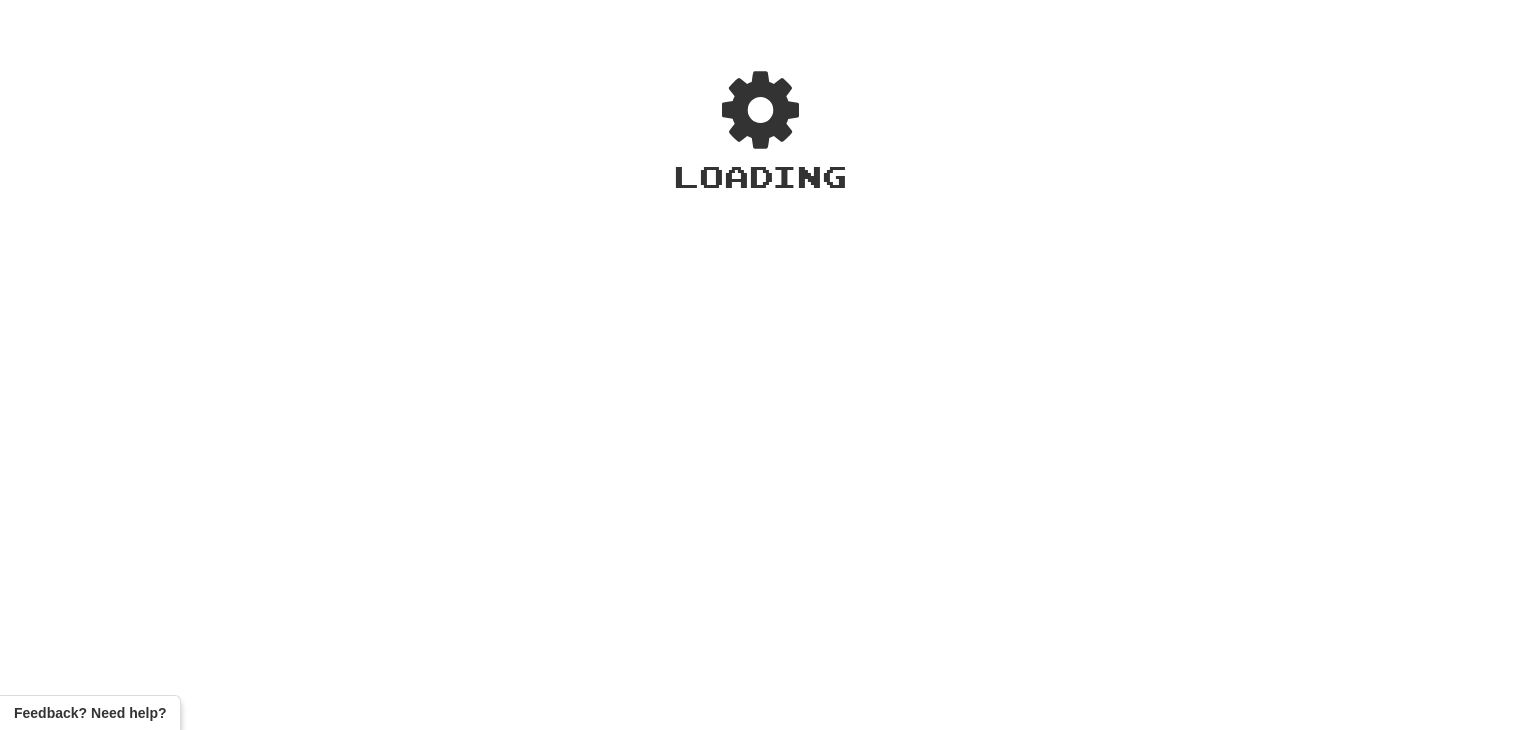 scroll, scrollTop: 0, scrollLeft: 0, axis: both 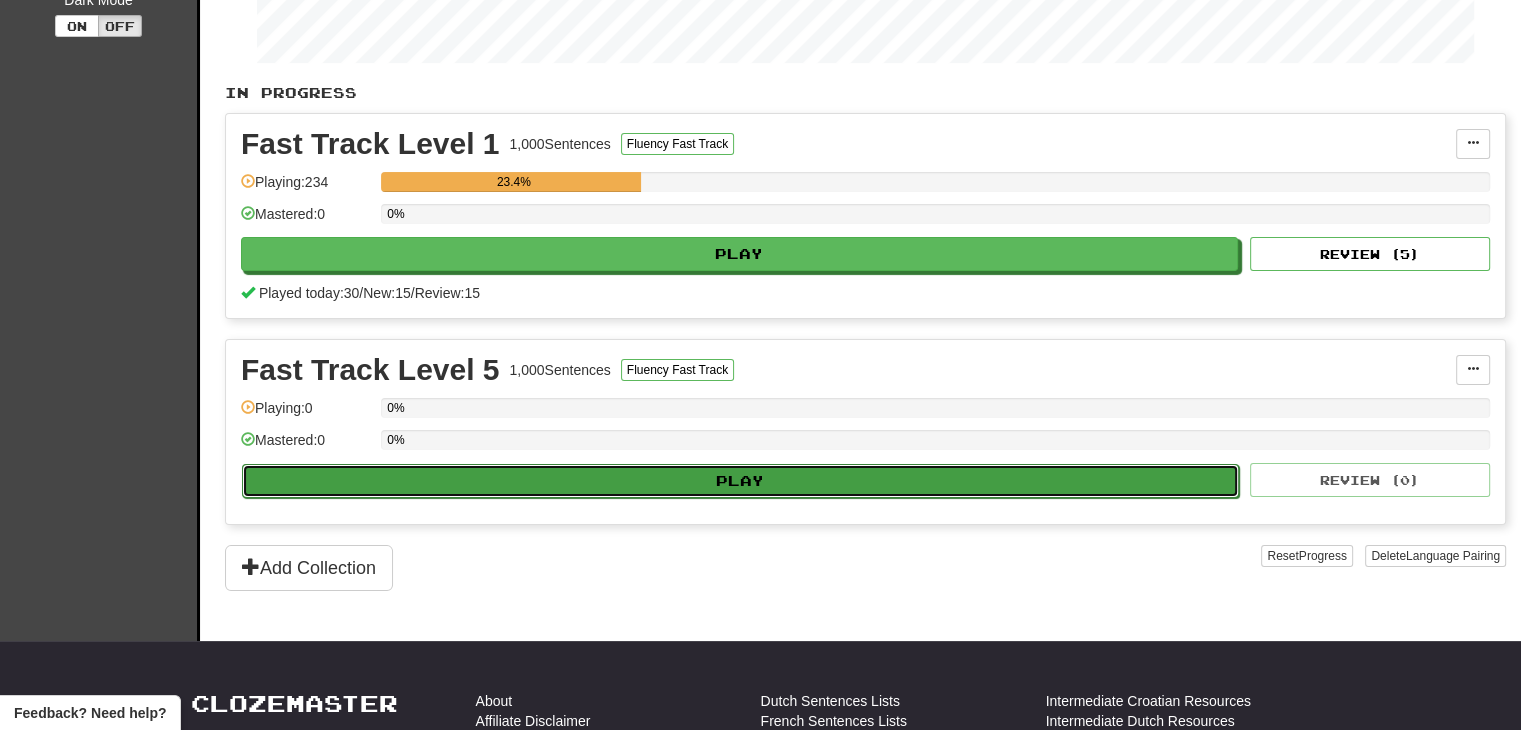 click on "Play" at bounding box center [740, 481] 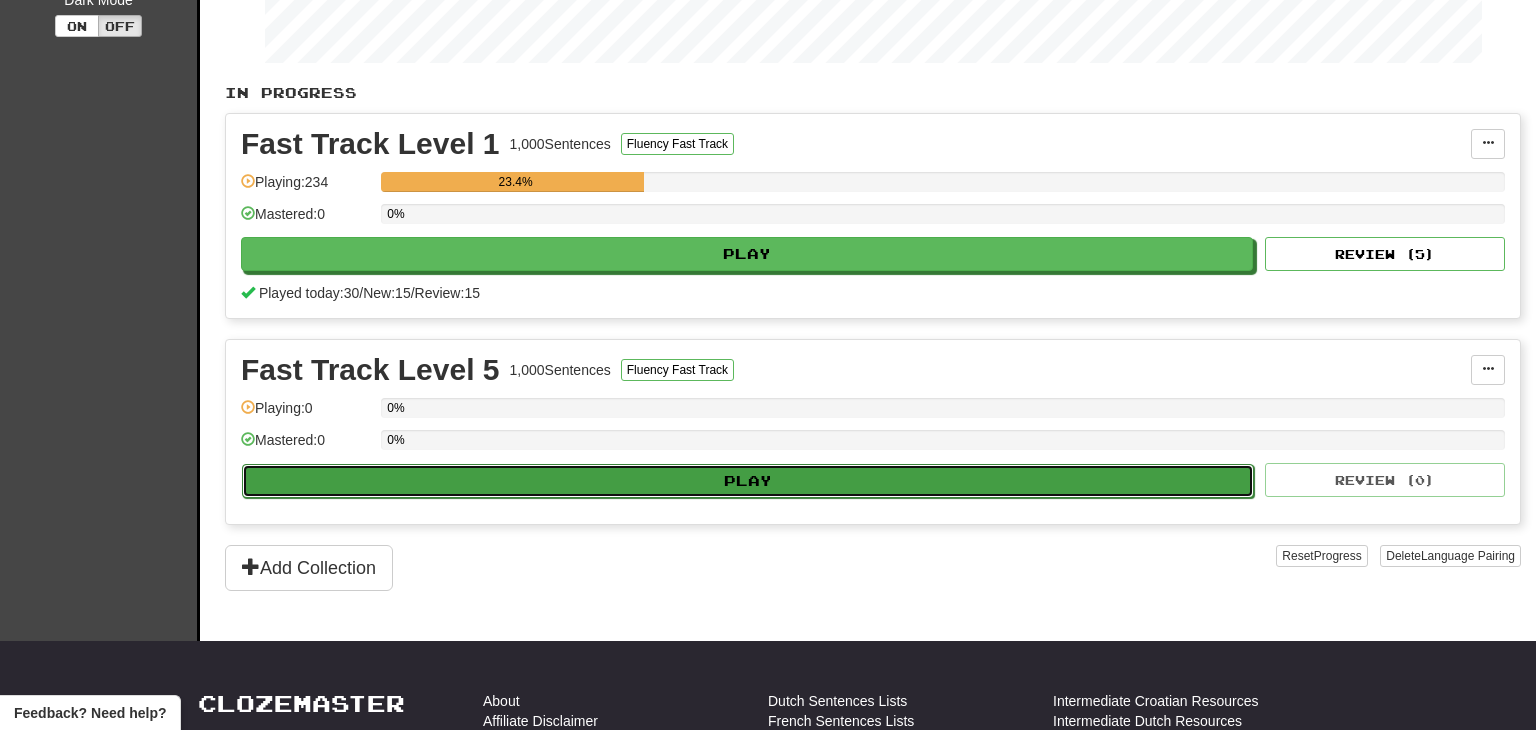 select on "**" 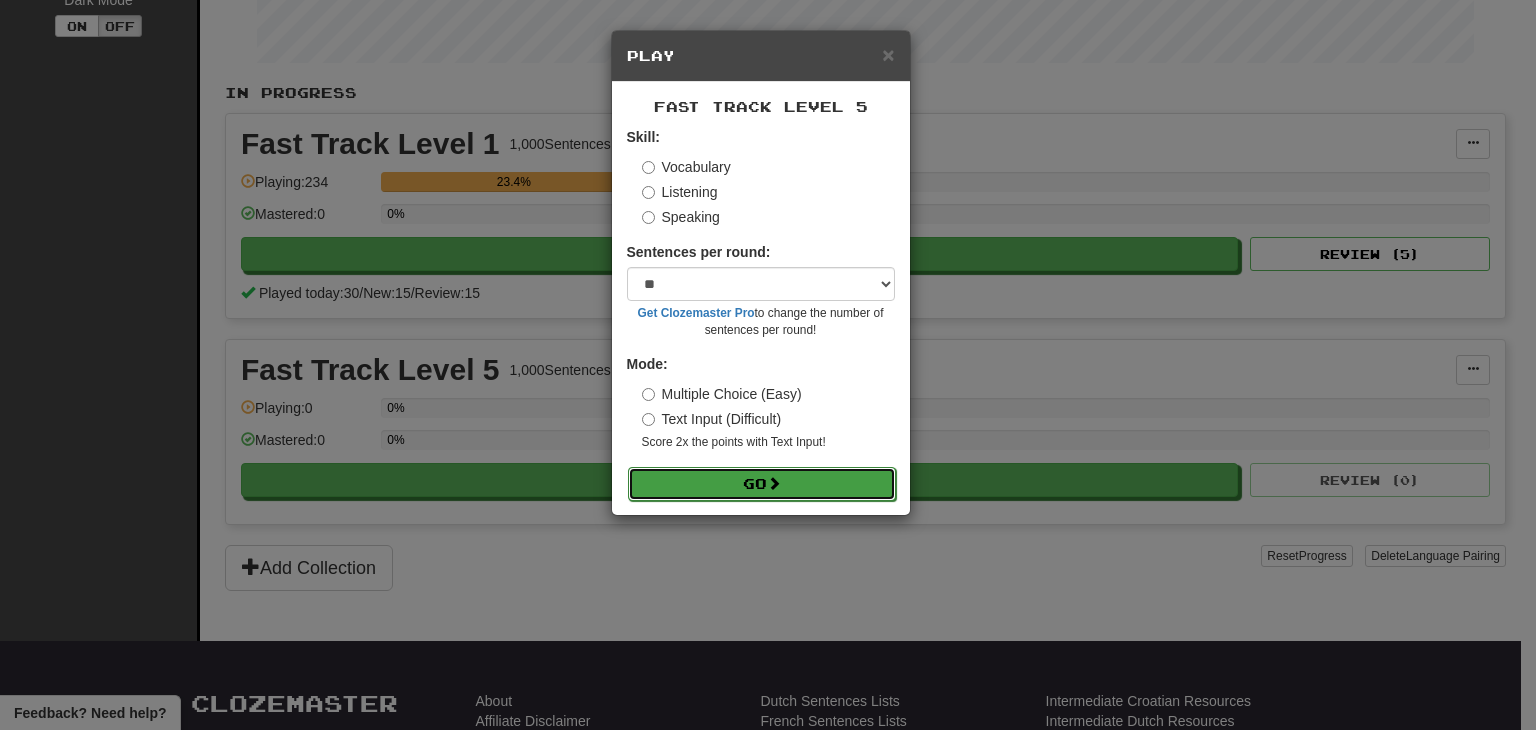 click on "Go" at bounding box center [762, 484] 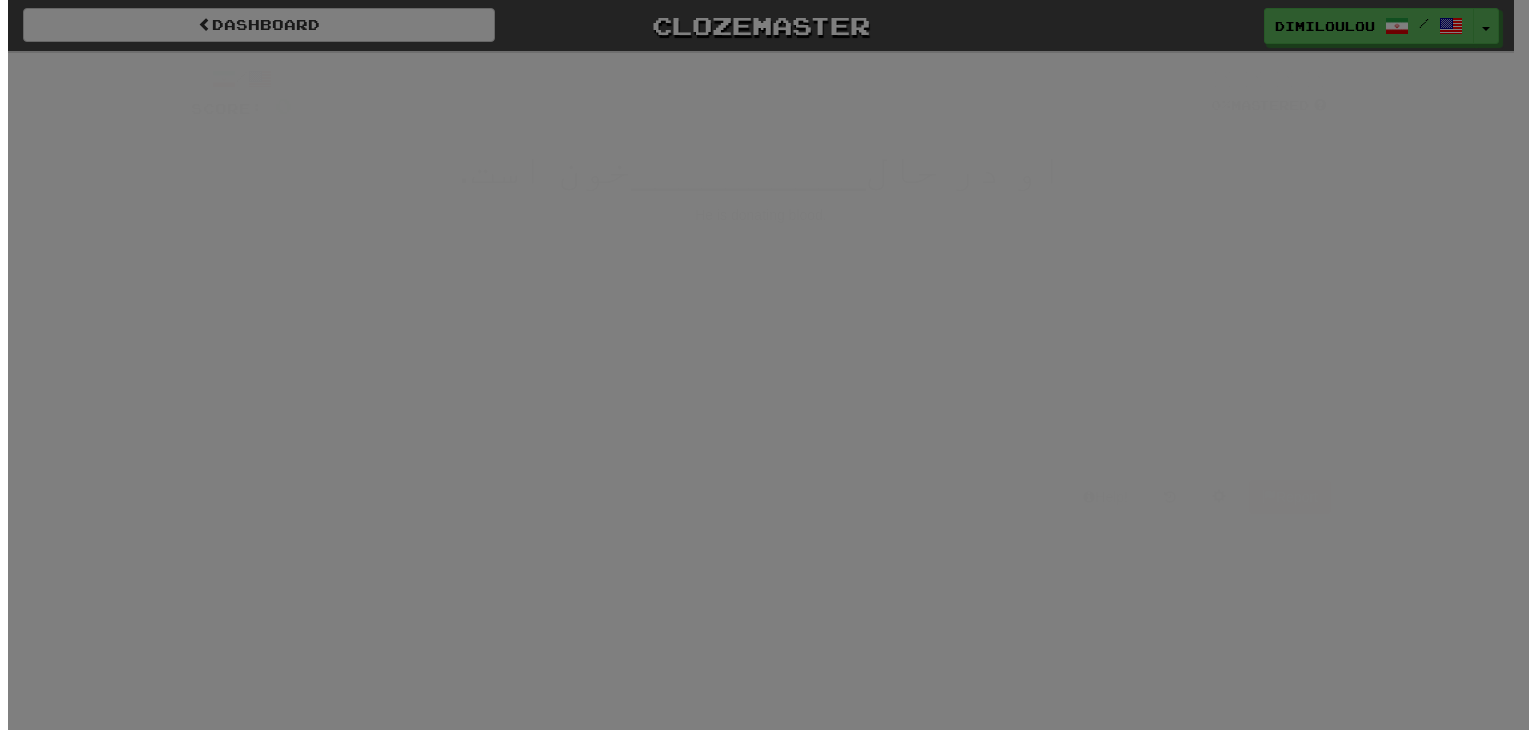 scroll, scrollTop: 0, scrollLeft: 0, axis: both 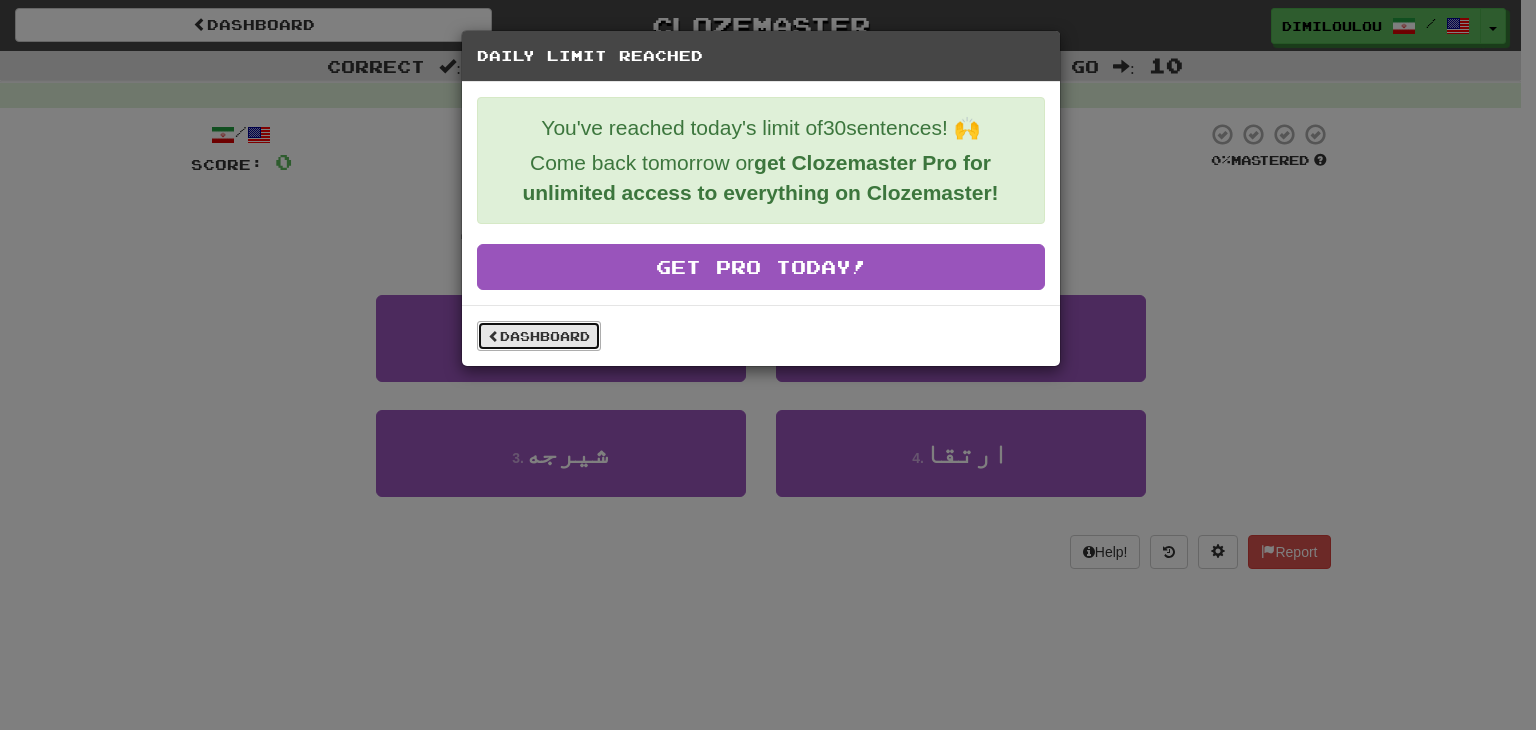 click on "Dashboard" at bounding box center [539, 336] 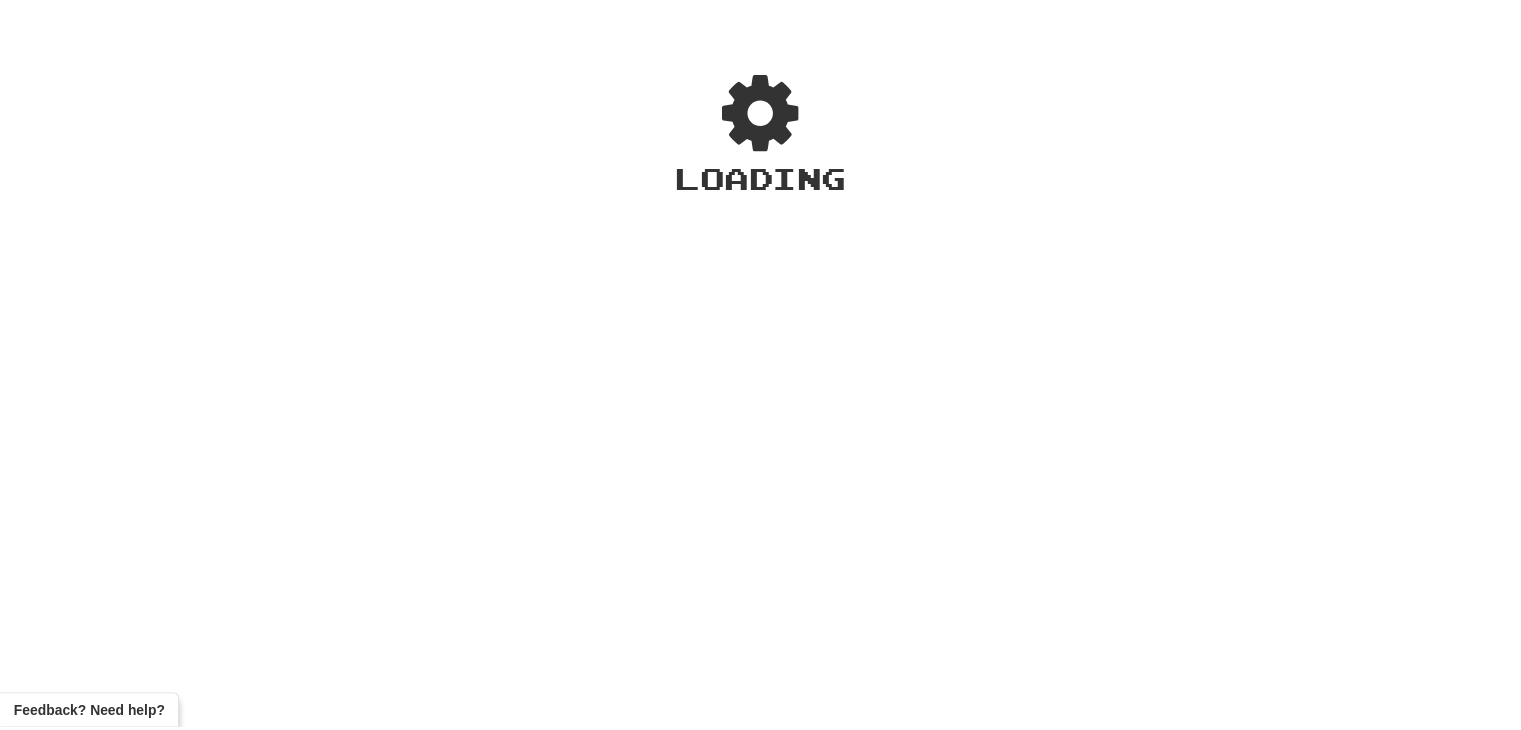 scroll, scrollTop: 0, scrollLeft: 0, axis: both 